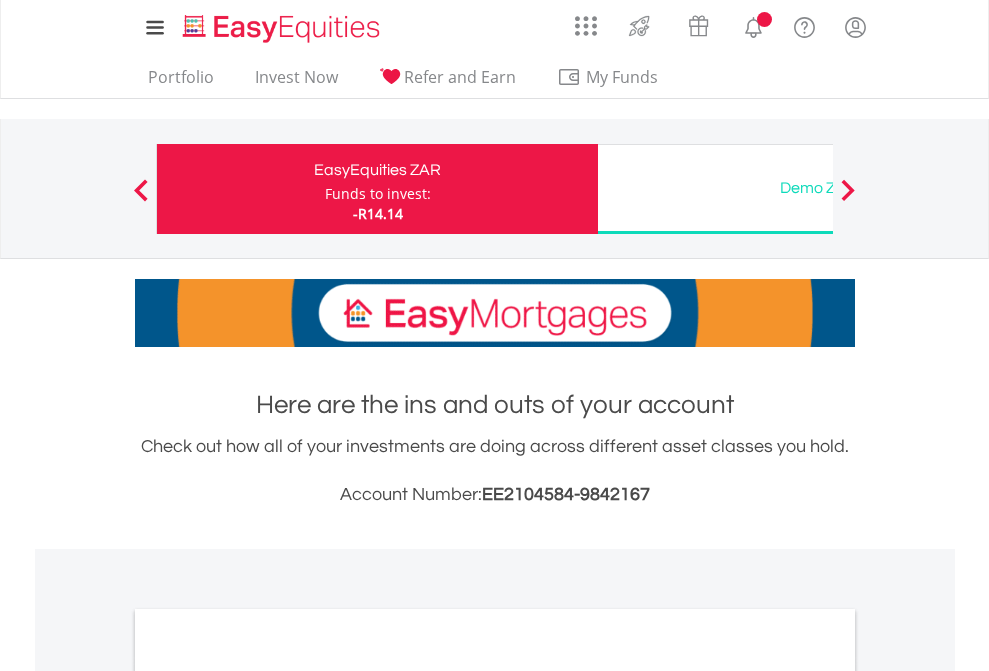 scroll, scrollTop: 0, scrollLeft: 0, axis: both 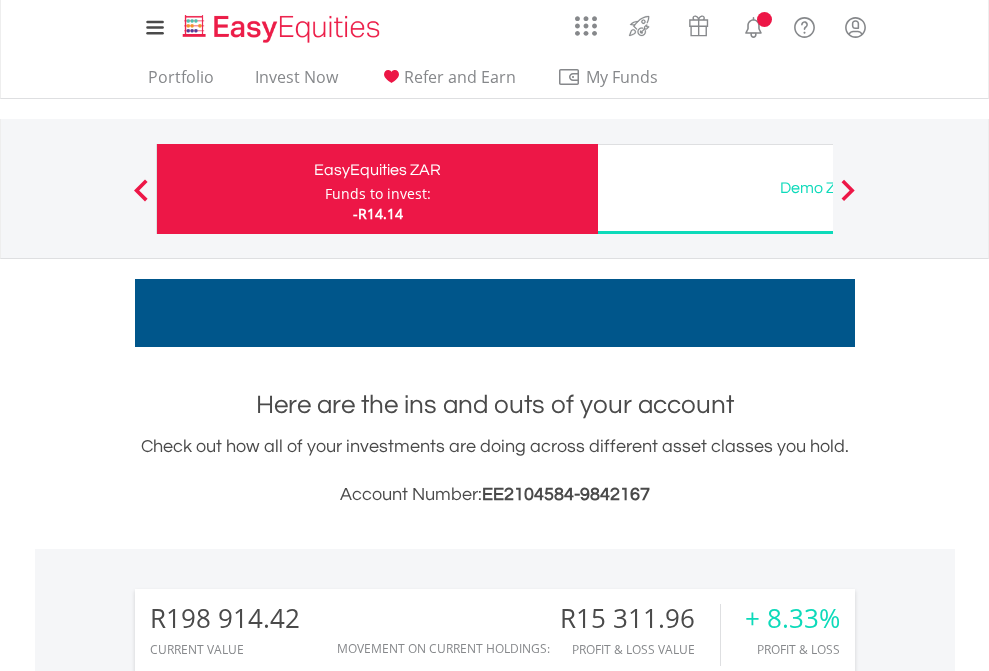 click on "Funds to invest:" at bounding box center (378, 194) 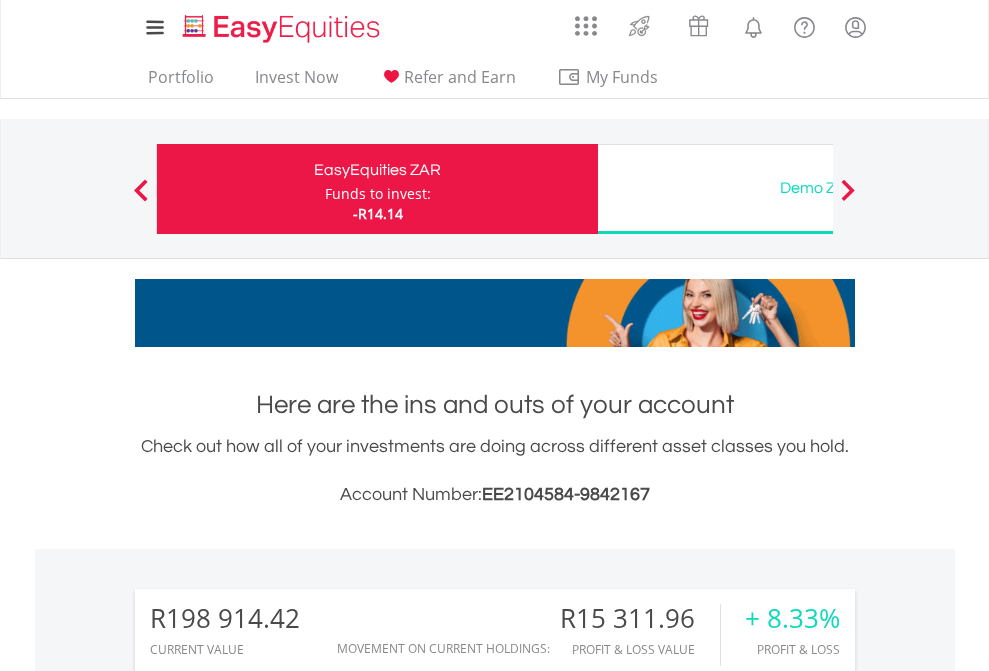 scroll, scrollTop: 671, scrollLeft: 0, axis: vertical 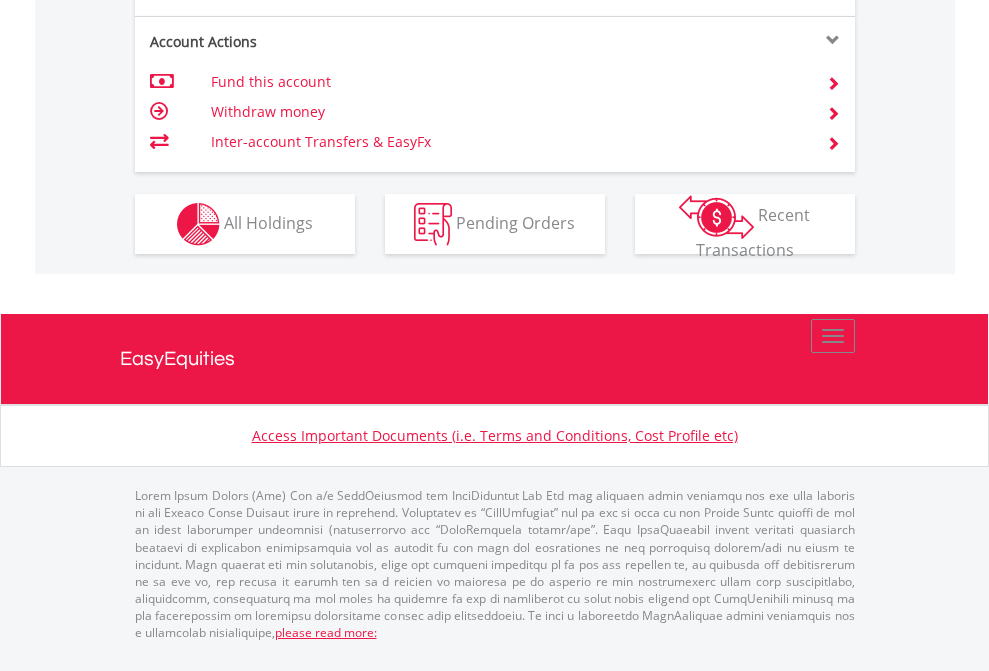 click on "Investment types" at bounding box center [706, -337] 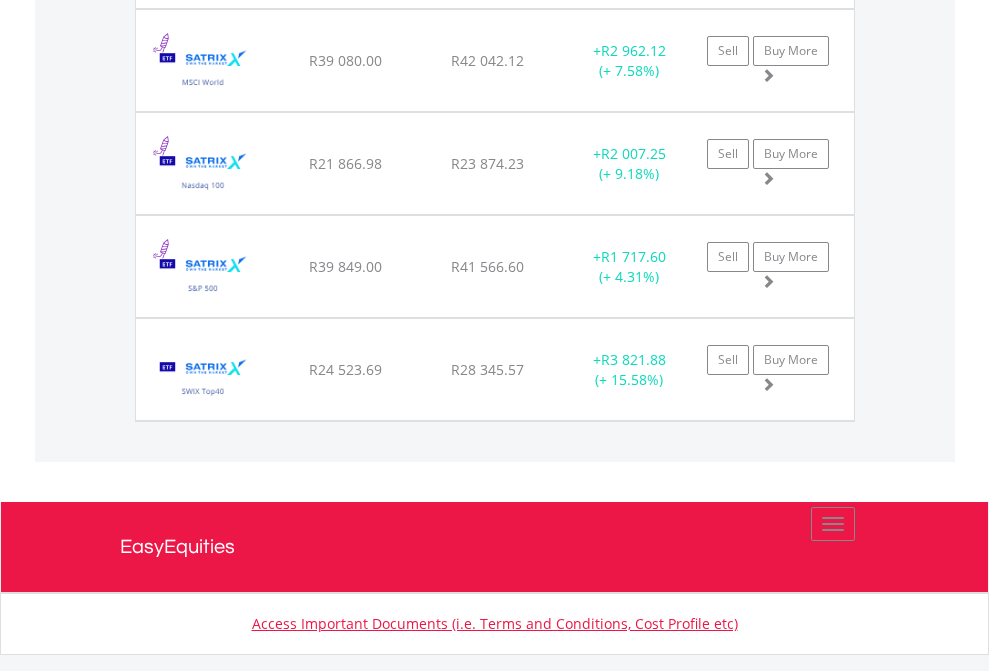 scroll, scrollTop: 2305, scrollLeft: 0, axis: vertical 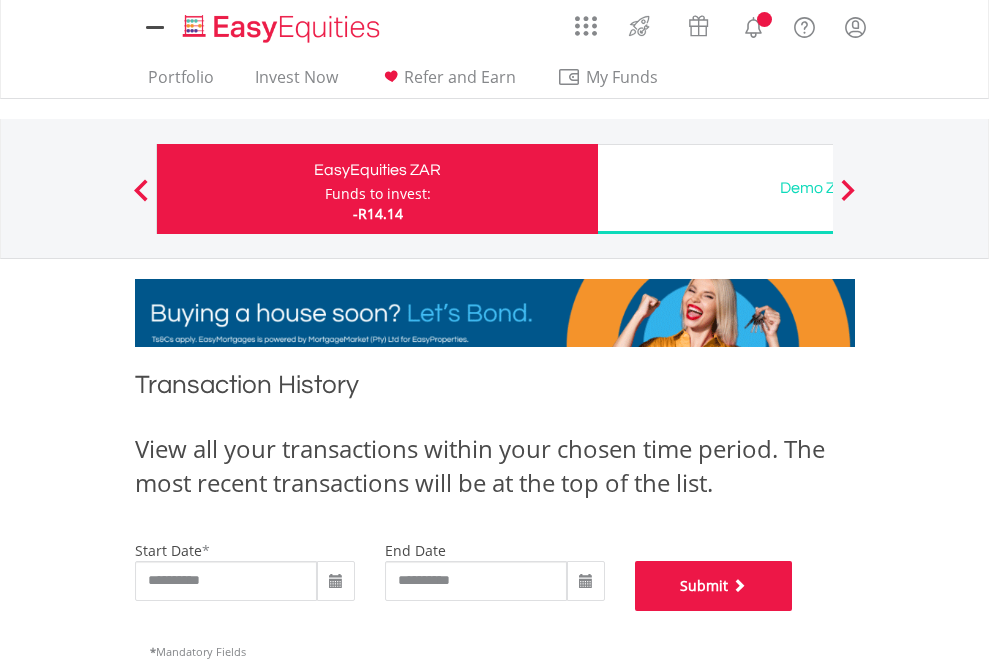 click on "Submit" at bounding box center (714, 586) 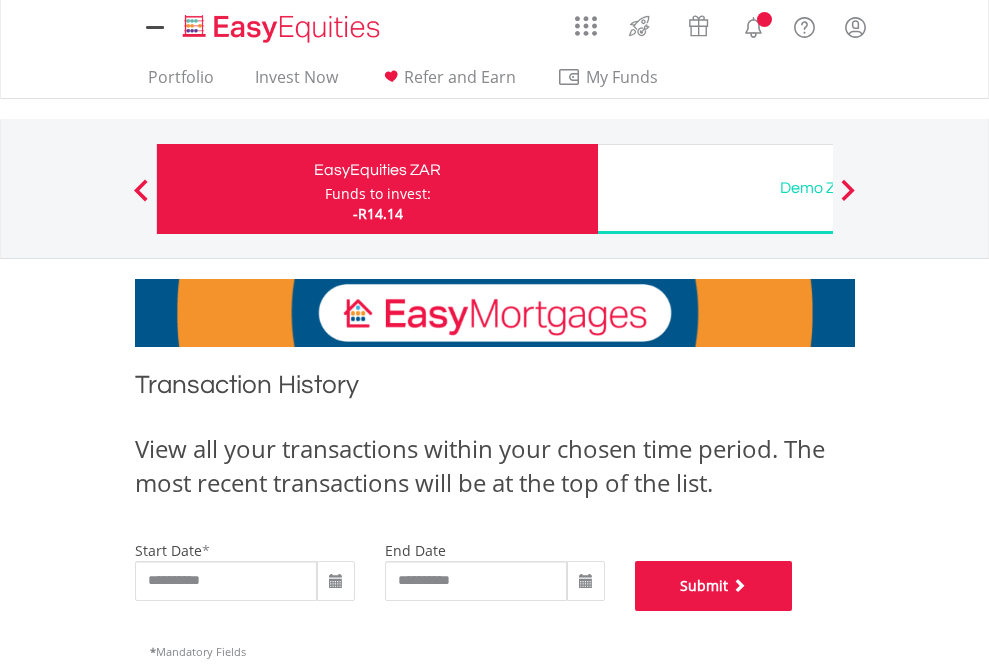 scroll, scrollTop: 811, scrollLeft: 0, axis: vertical 